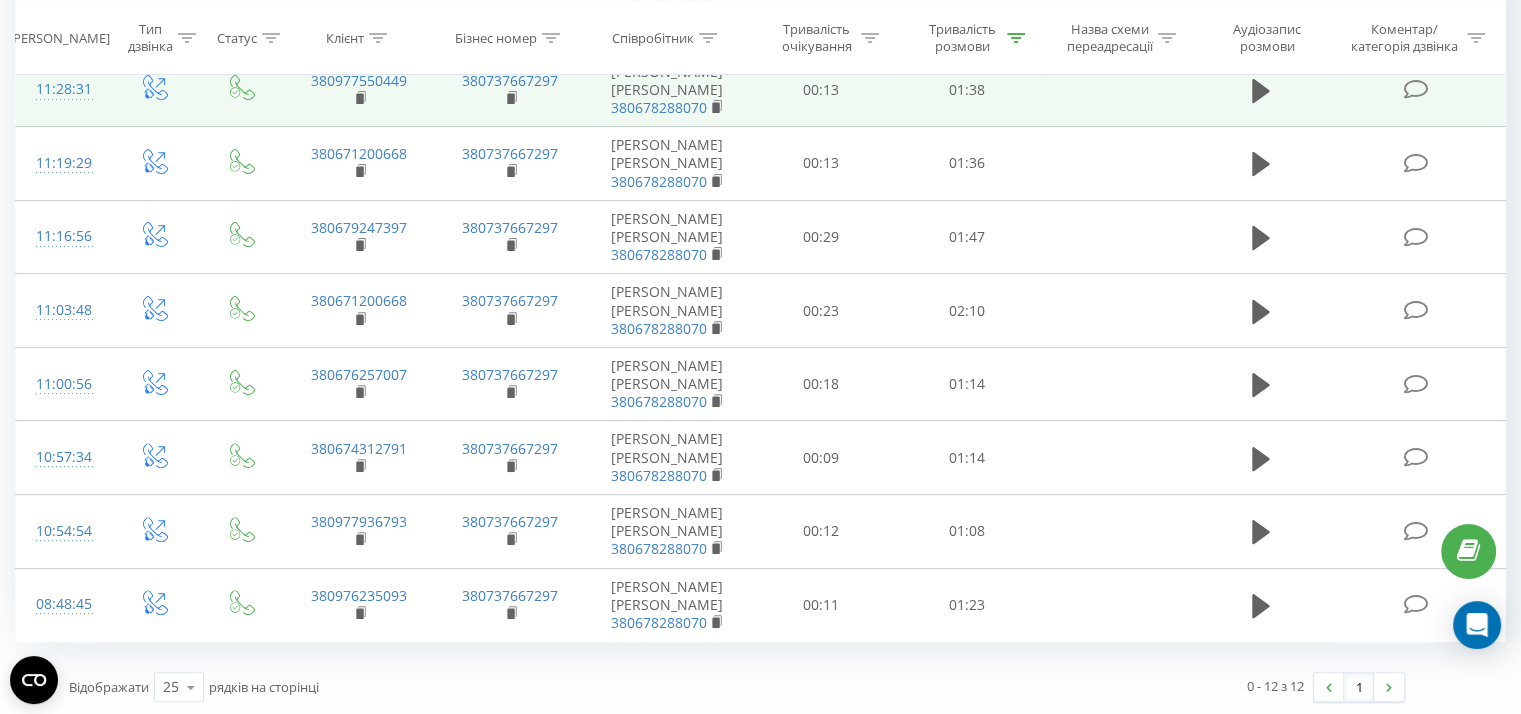 scroll, scrollTop: 0, scrollLeft: 0, axis: both 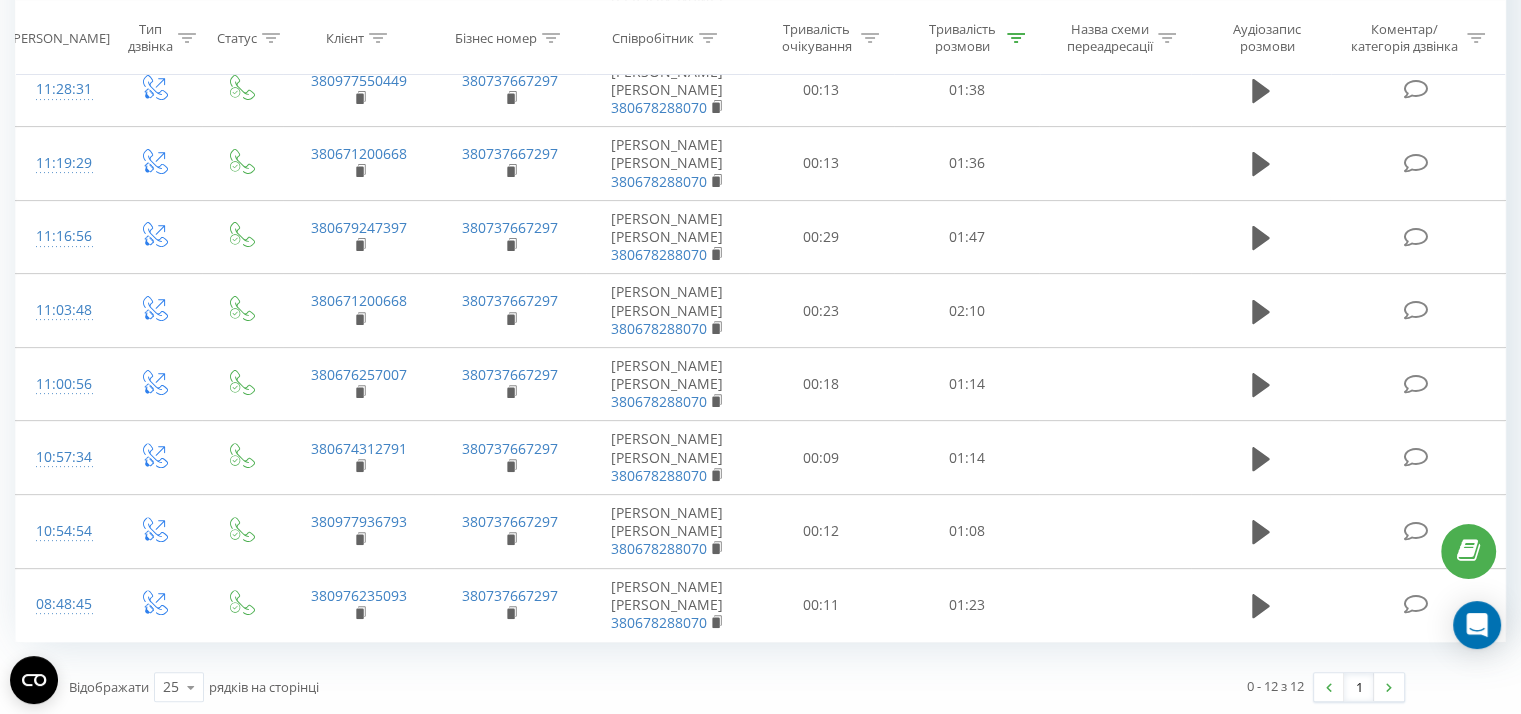 click 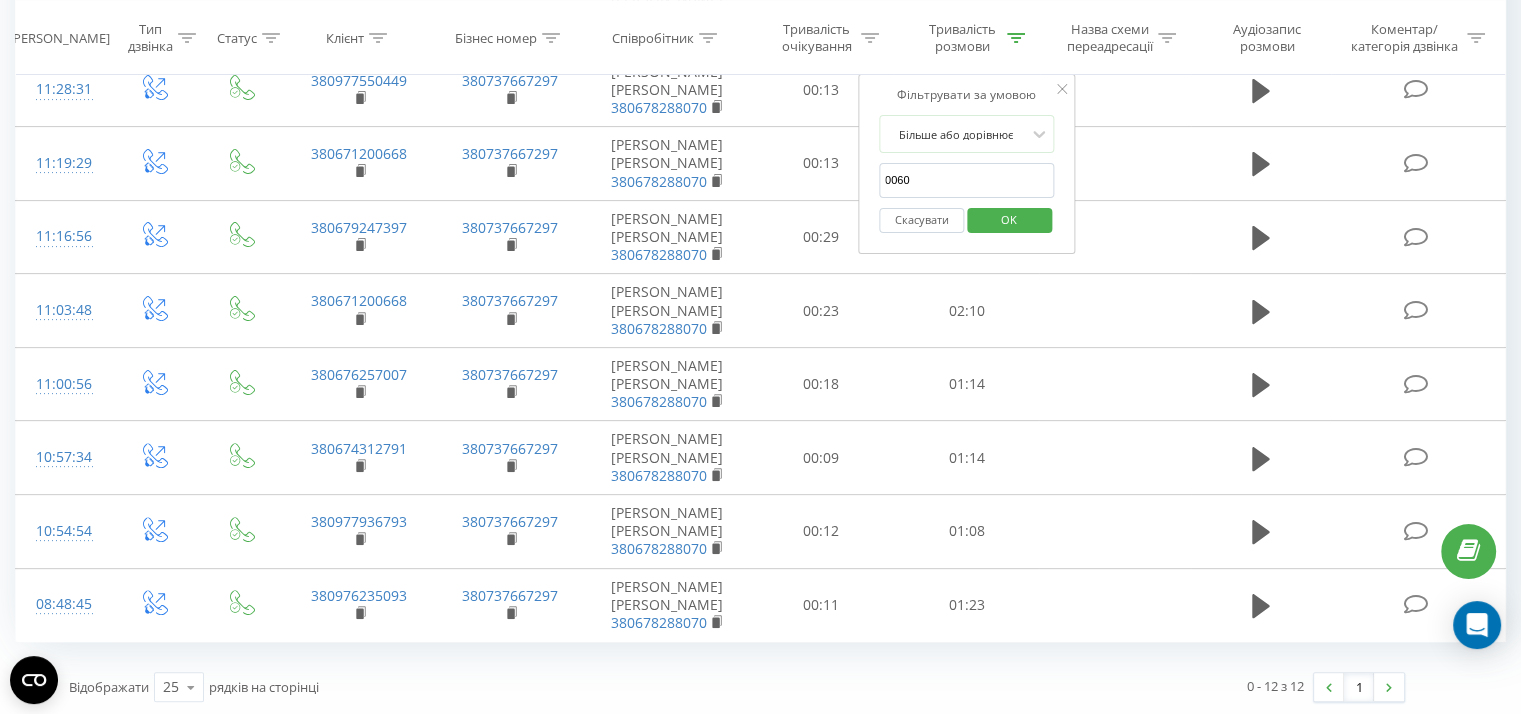 click on "OK" at bounding box center (1009, 219) 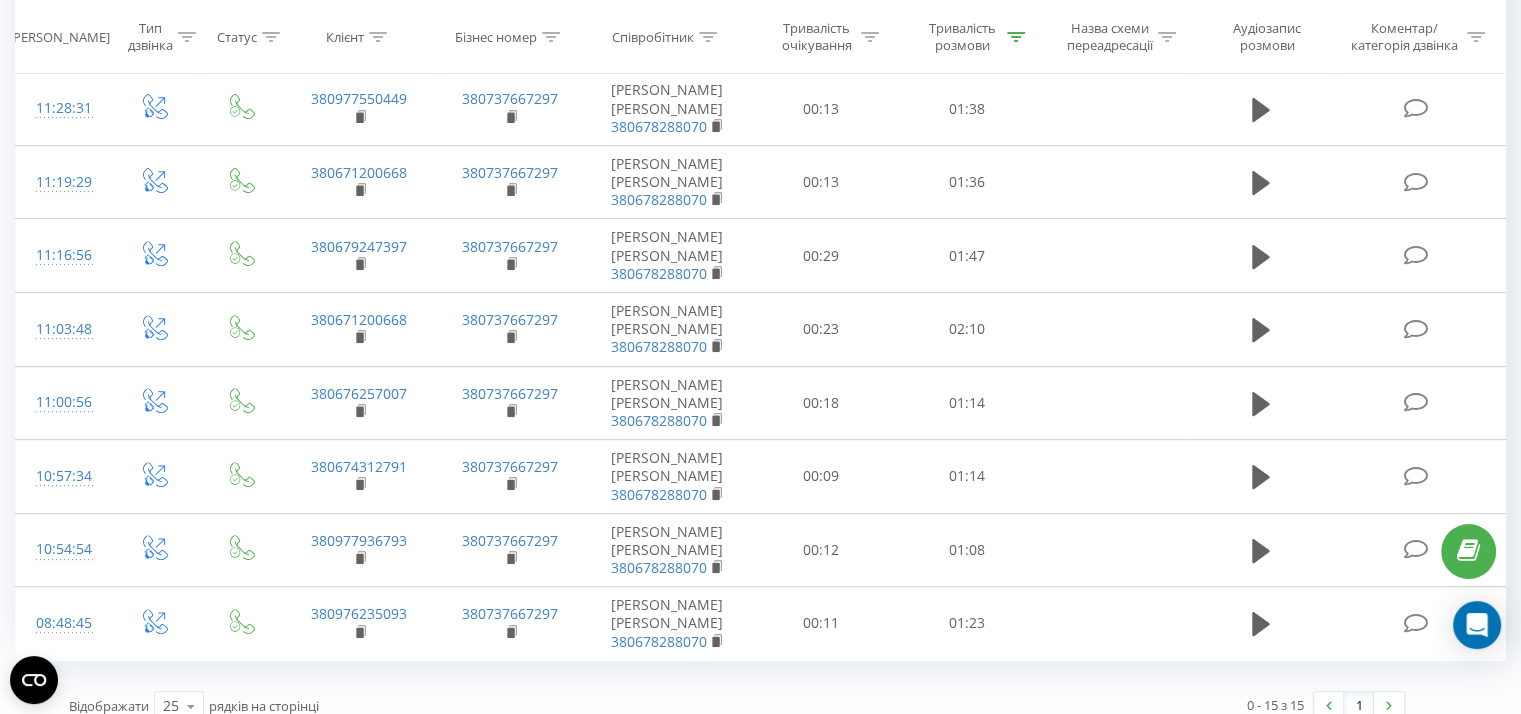 scroll, scrollTop: 760, scrollLeft: 0, axis: vertical 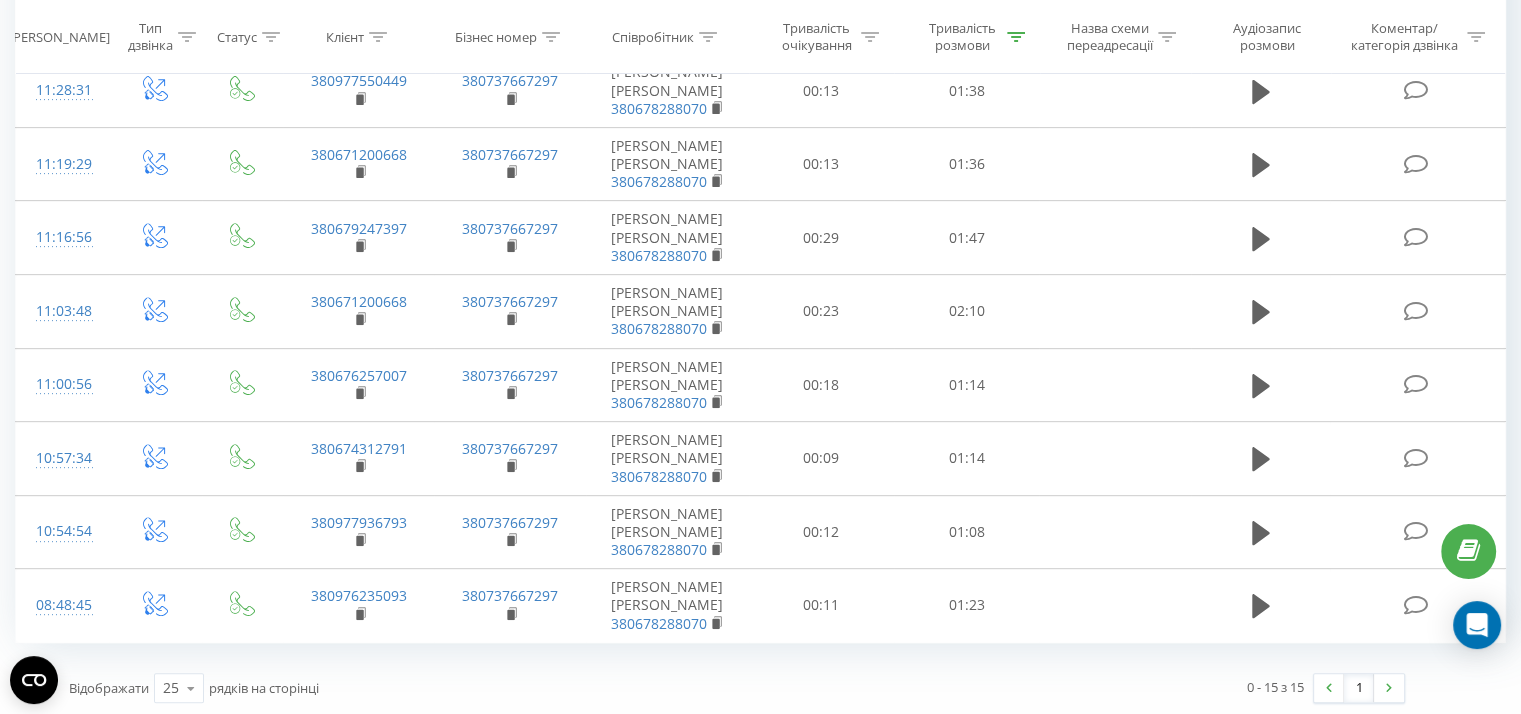 click 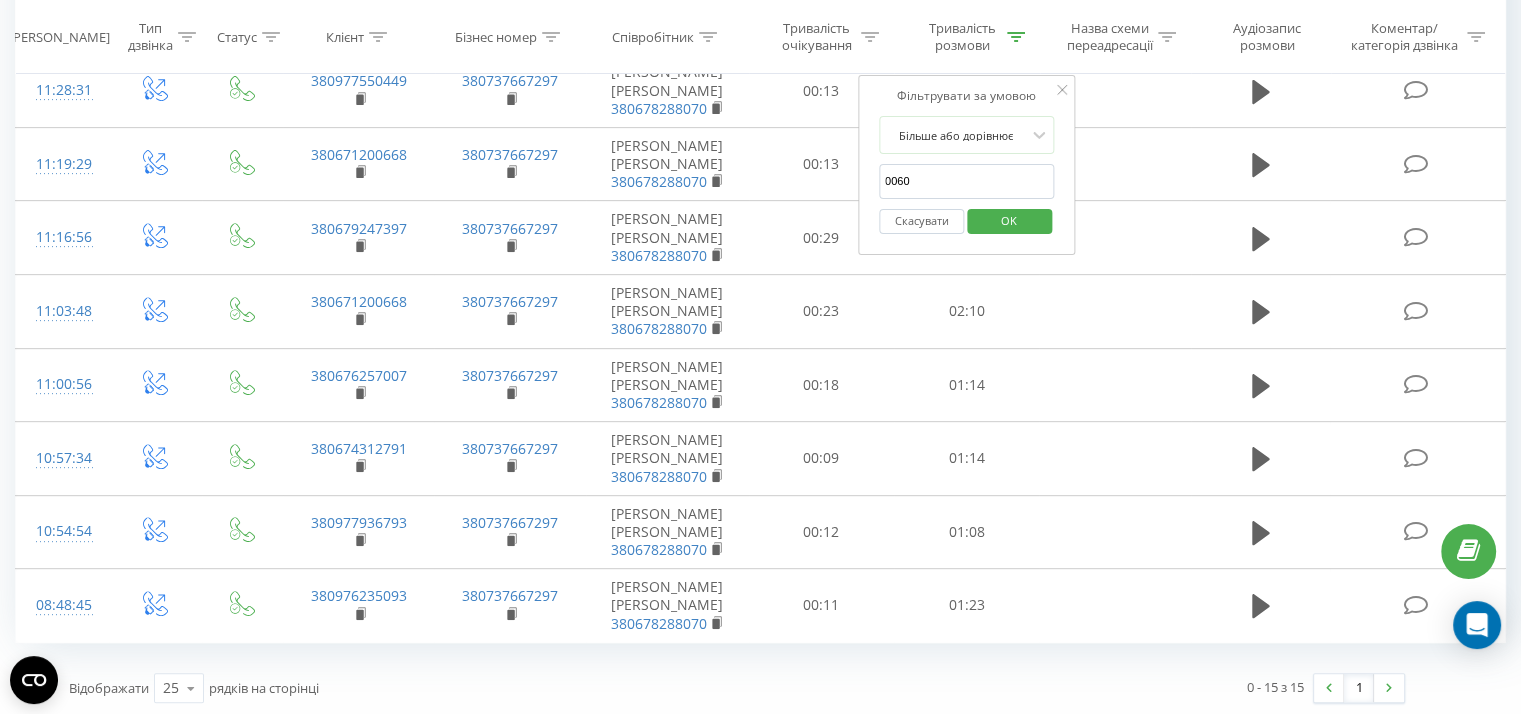 click on "OK" at bounding box center (1009, 220) 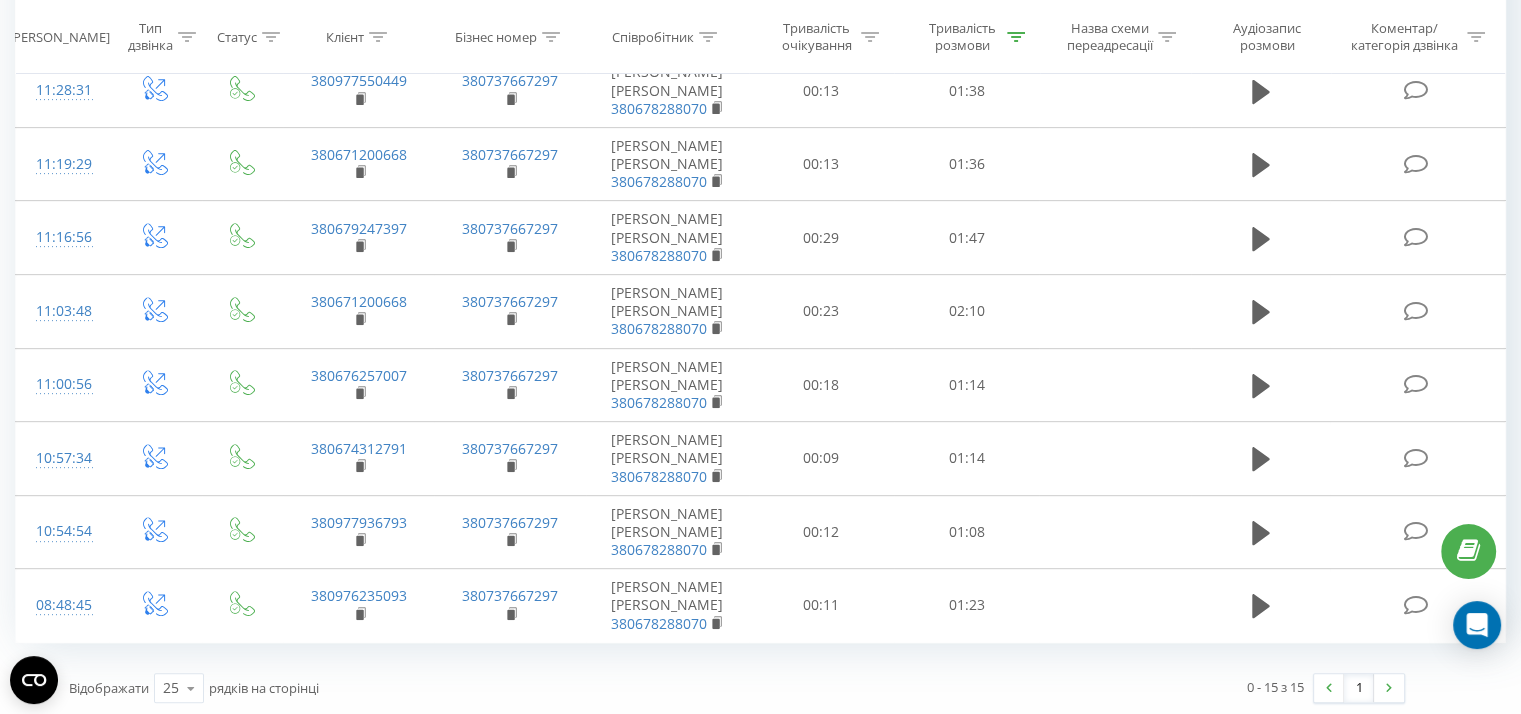 click at bounding box center [1016, 37] 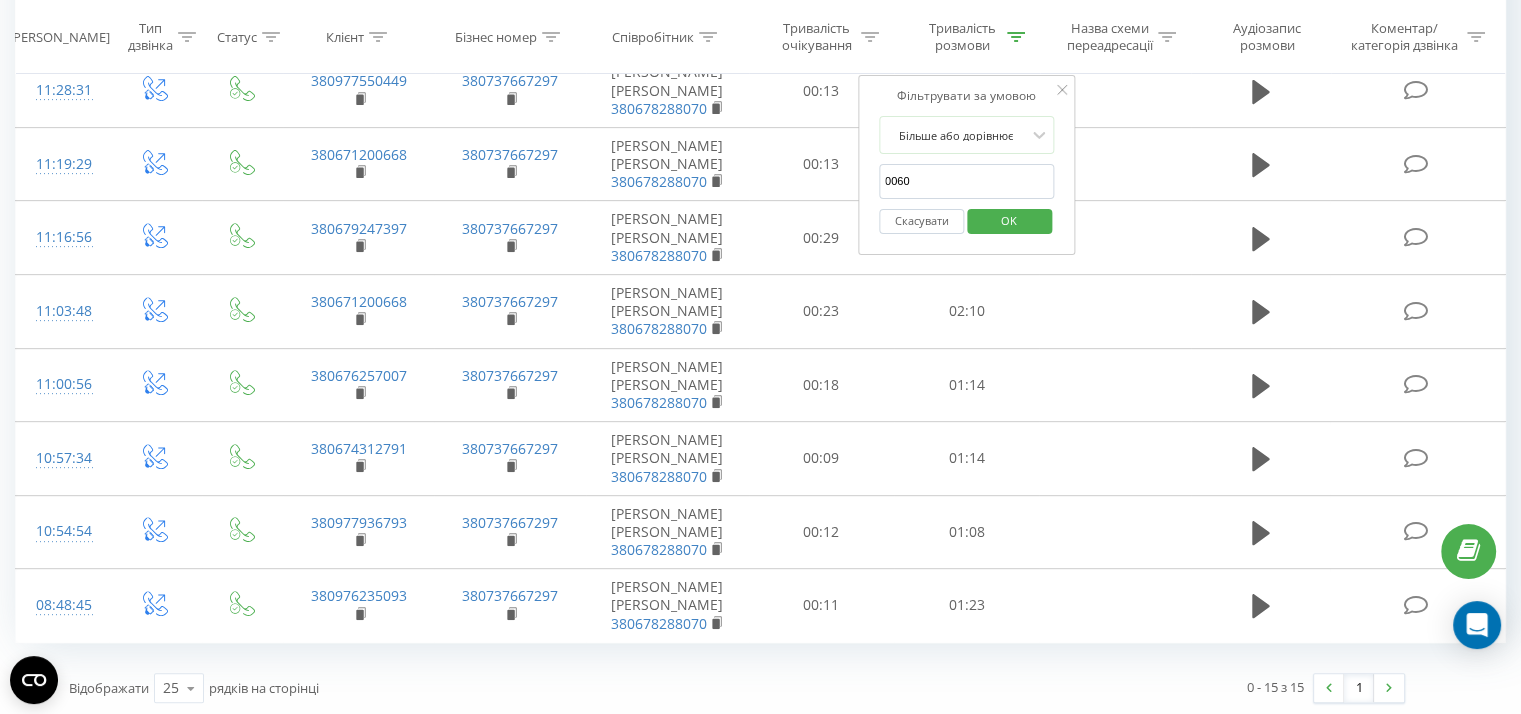 click on "OK" at bounding box center (1009, 220) 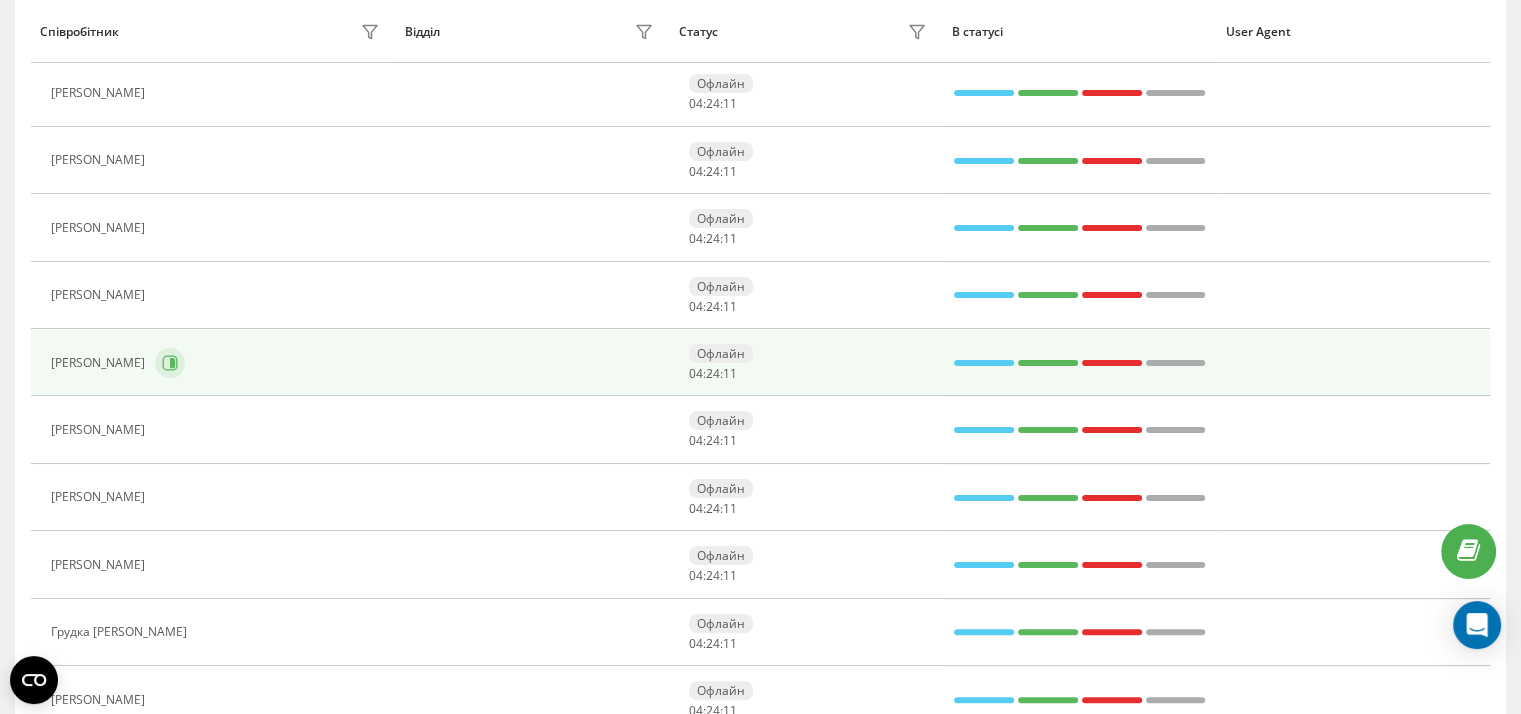 scroll, scrollTop: 0, scrollLeft: 0, axis: both 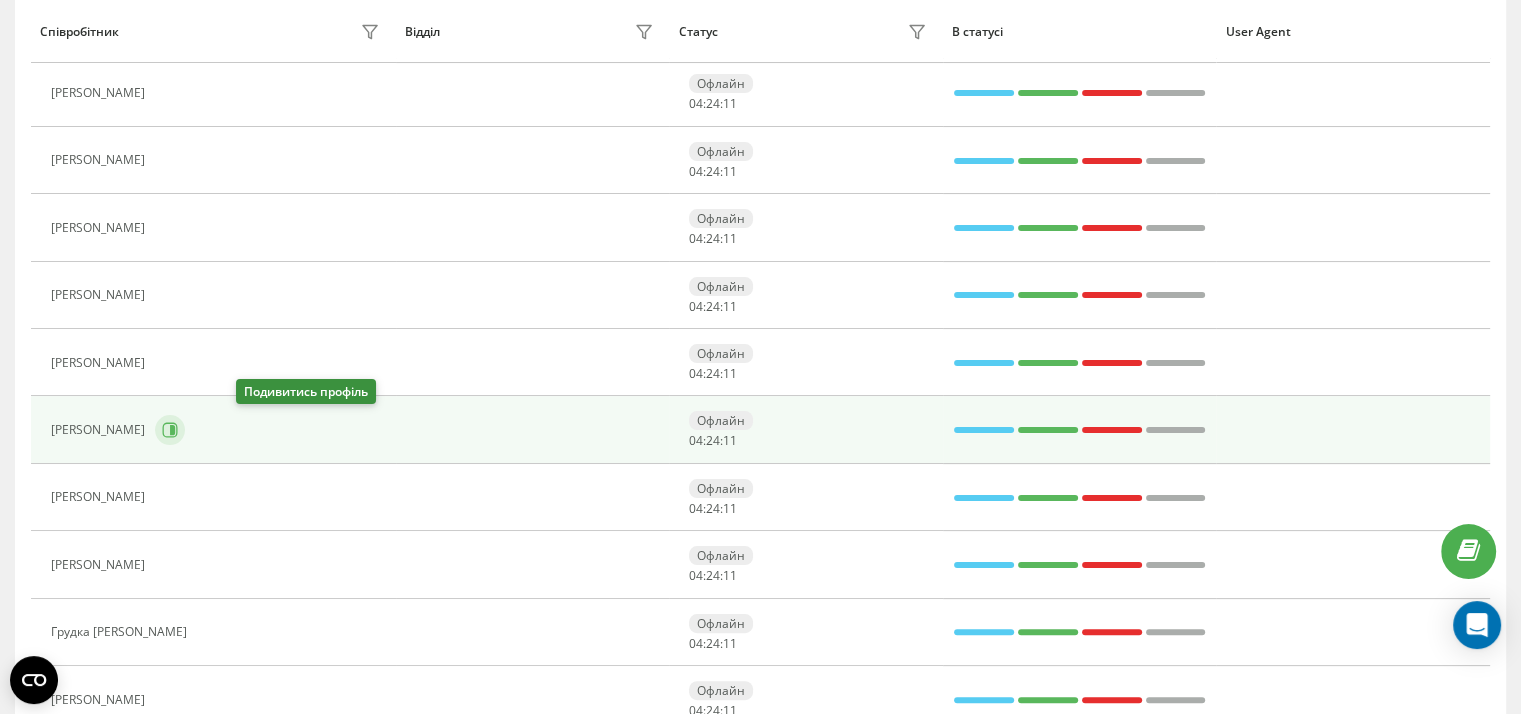 click 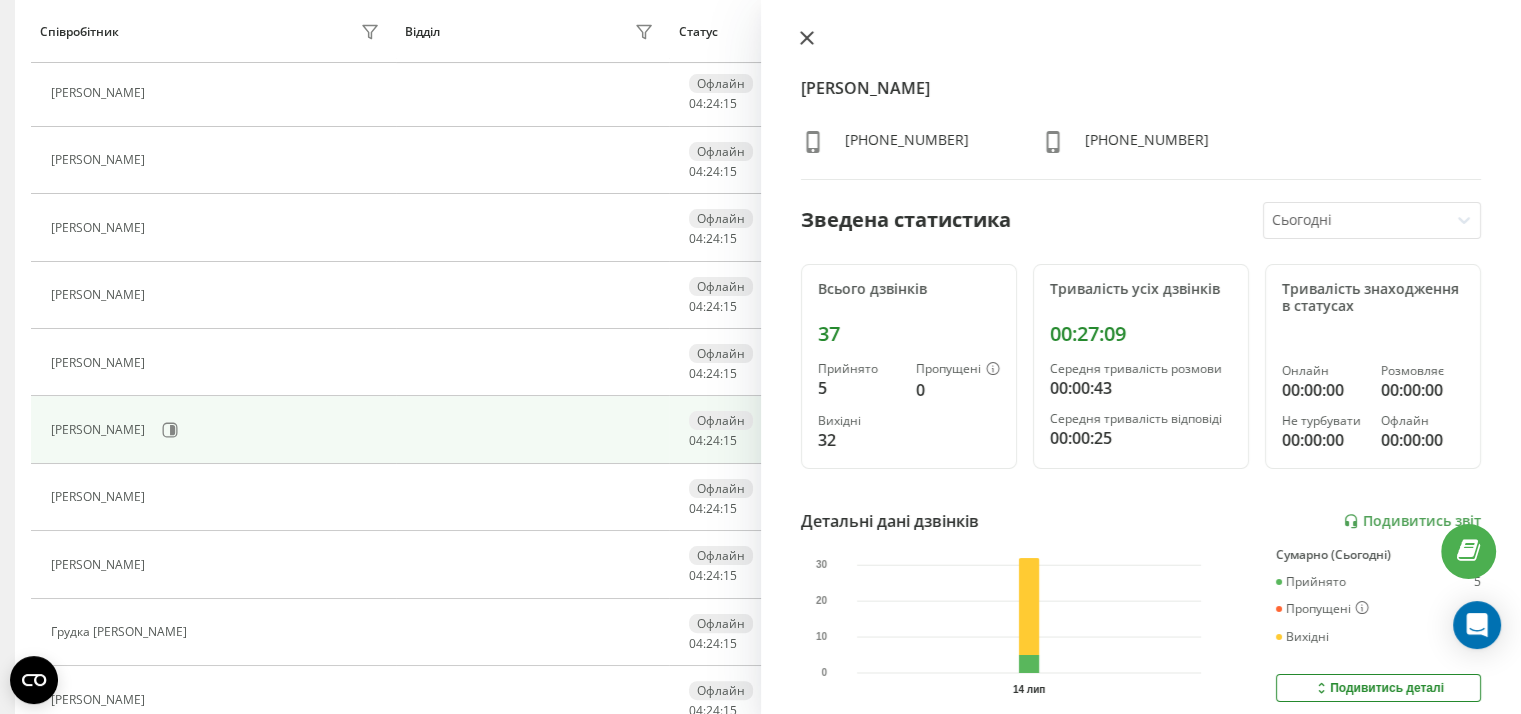 click 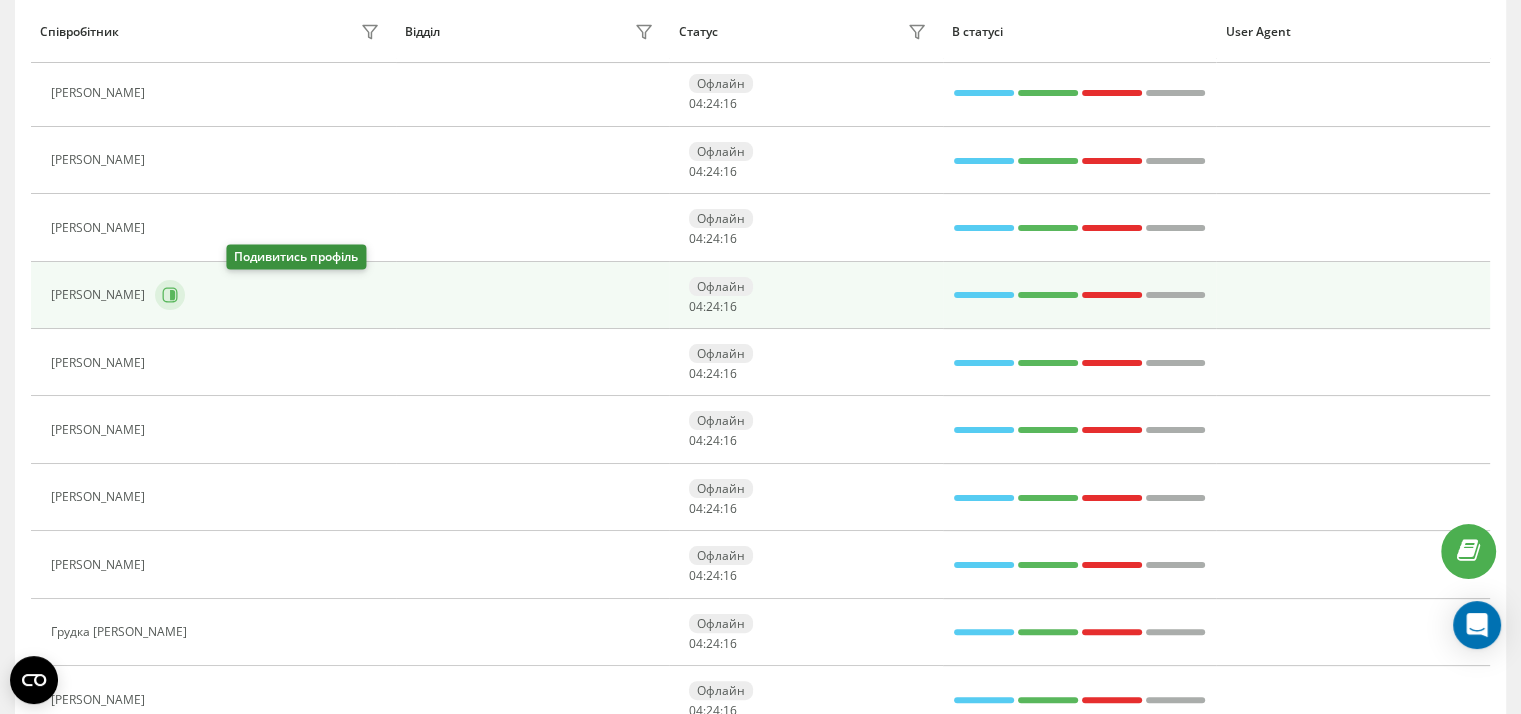 click 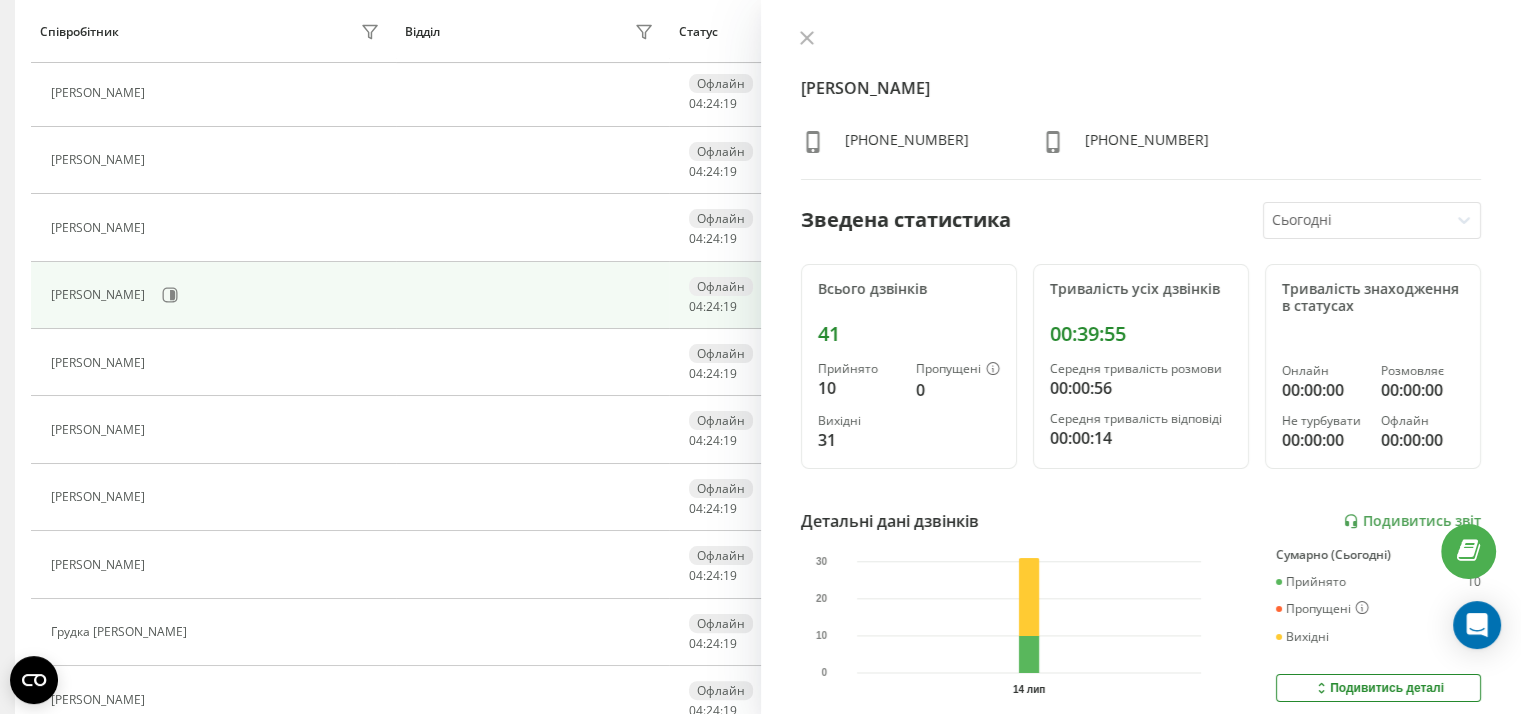 click 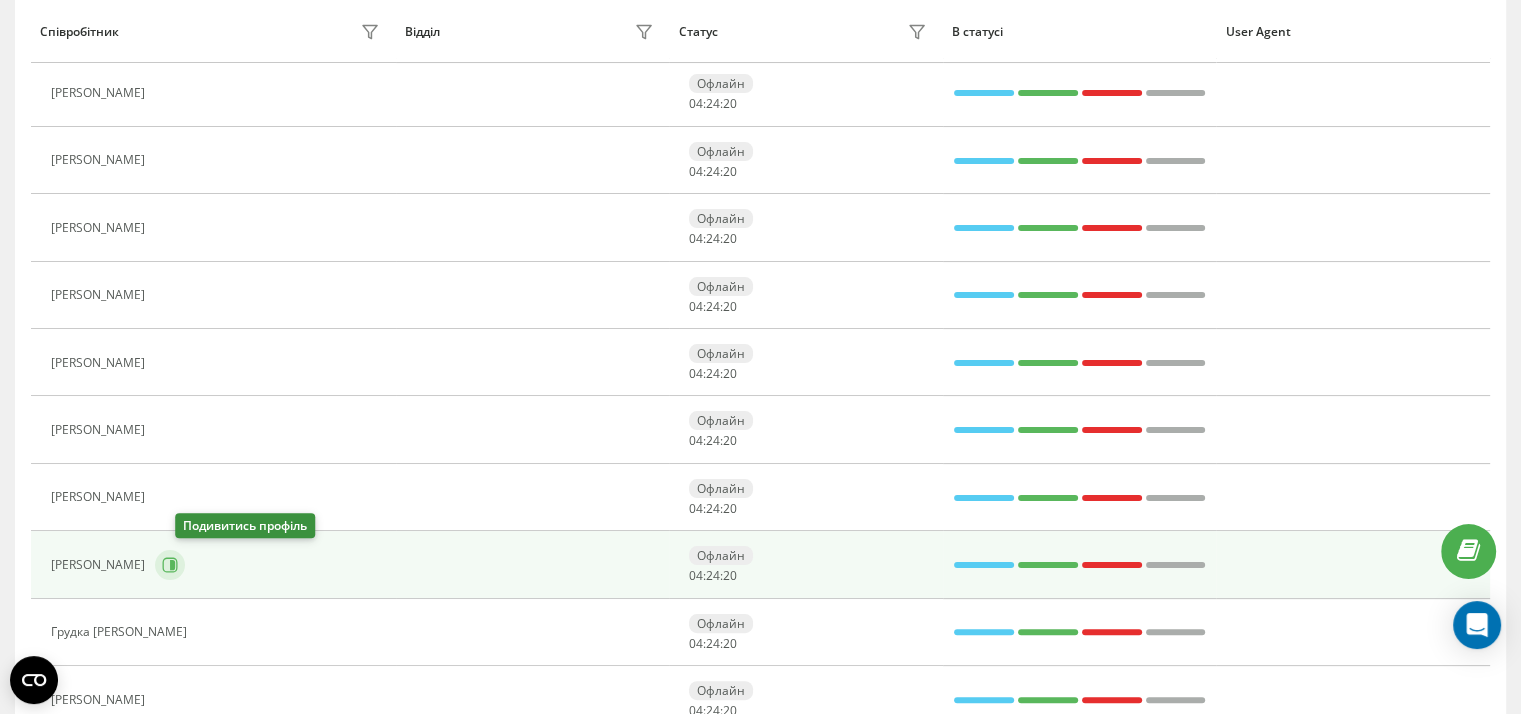 click 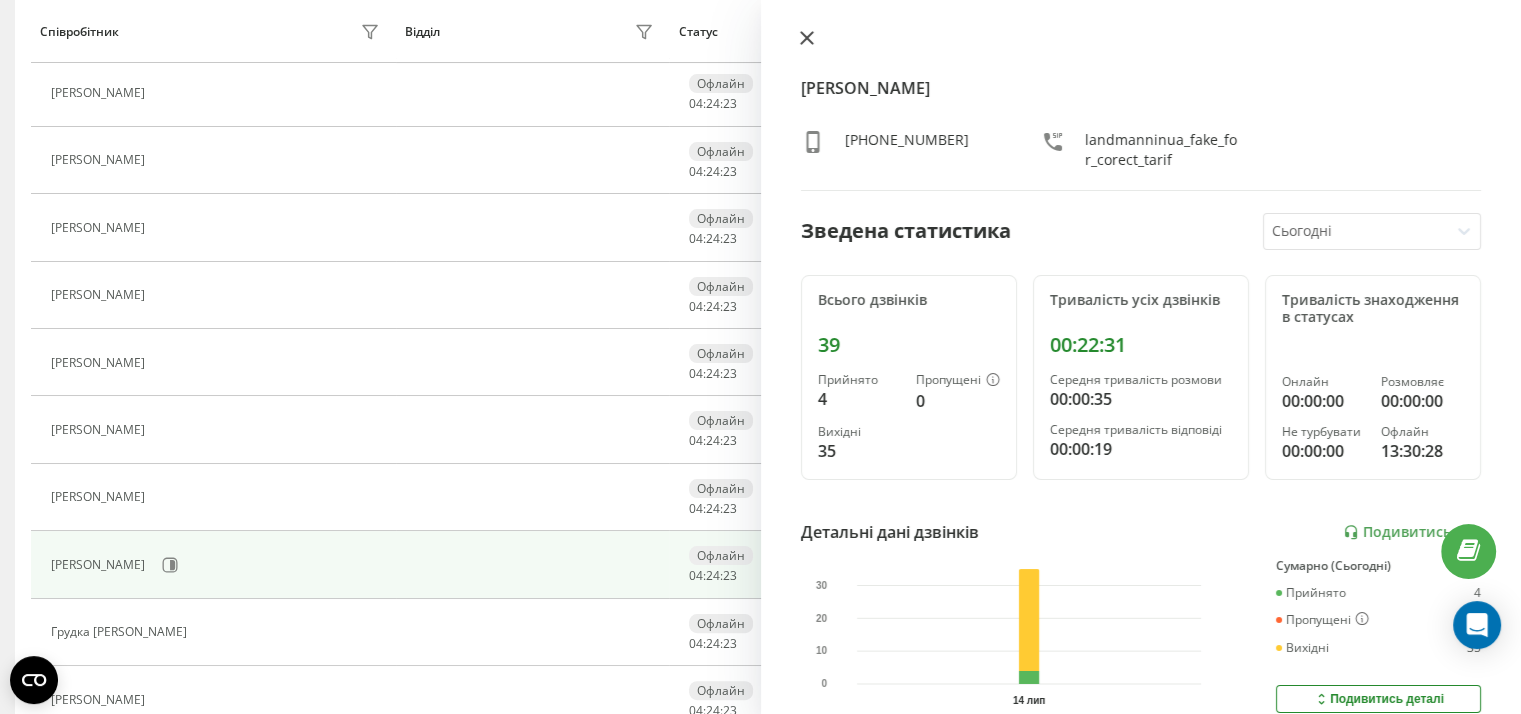 click 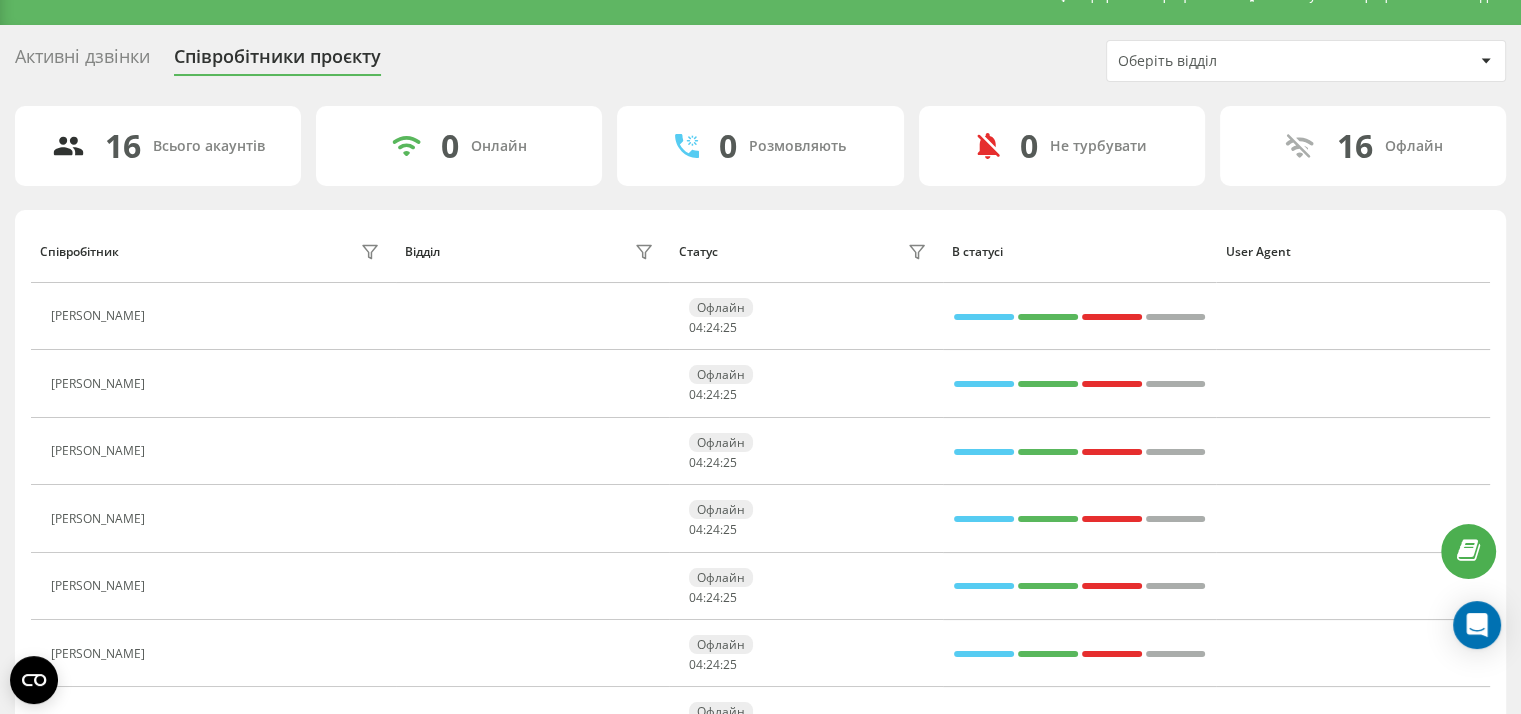 scroll, scrollTop: 33, scrollLeft: 0, axis: vertical 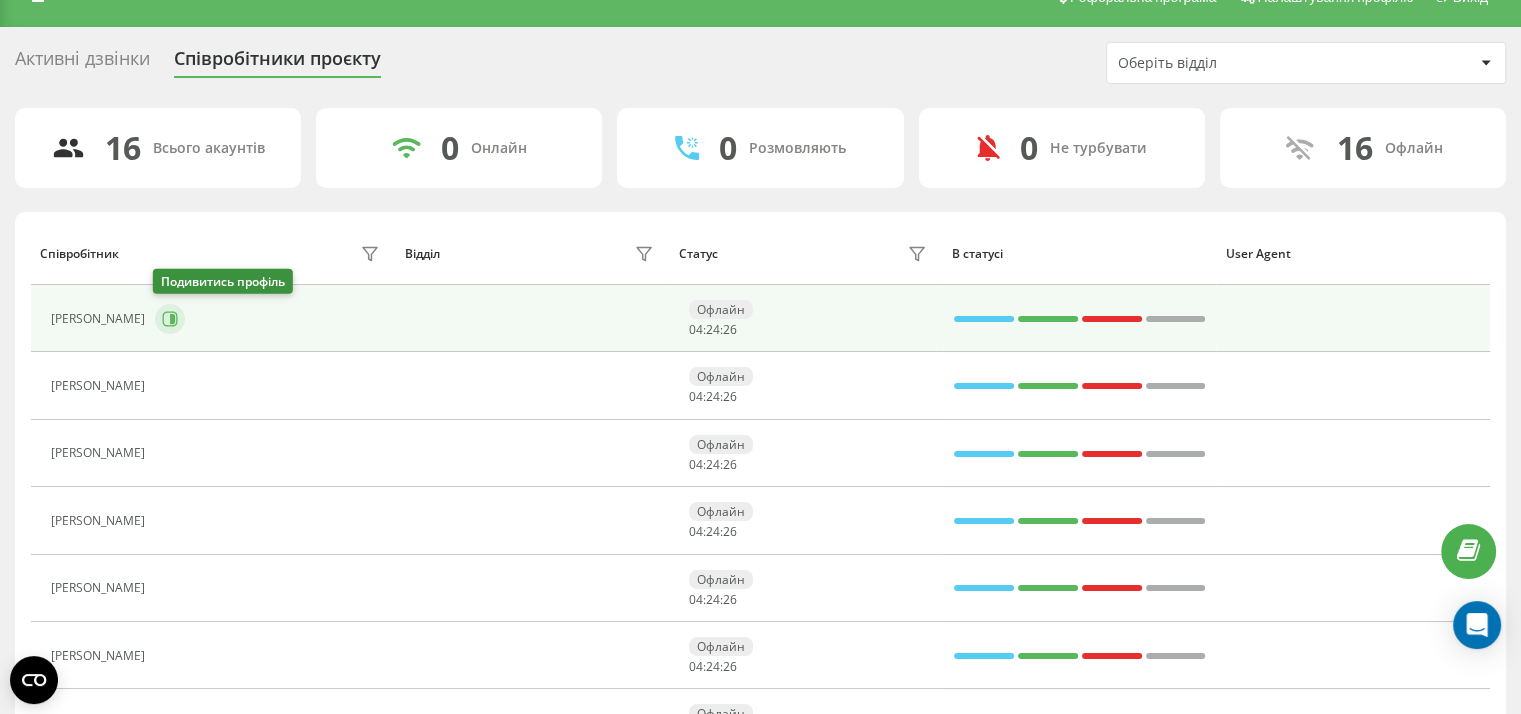 click 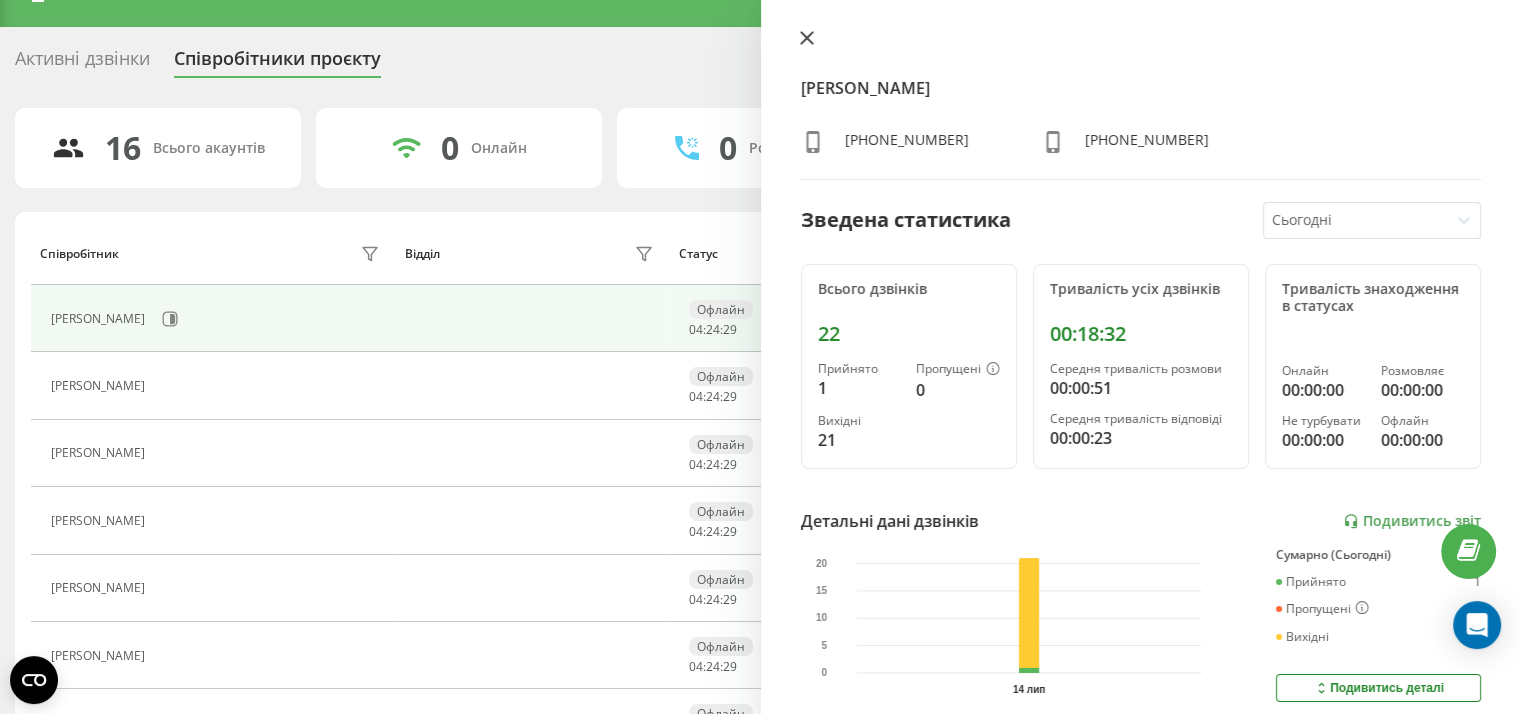 click 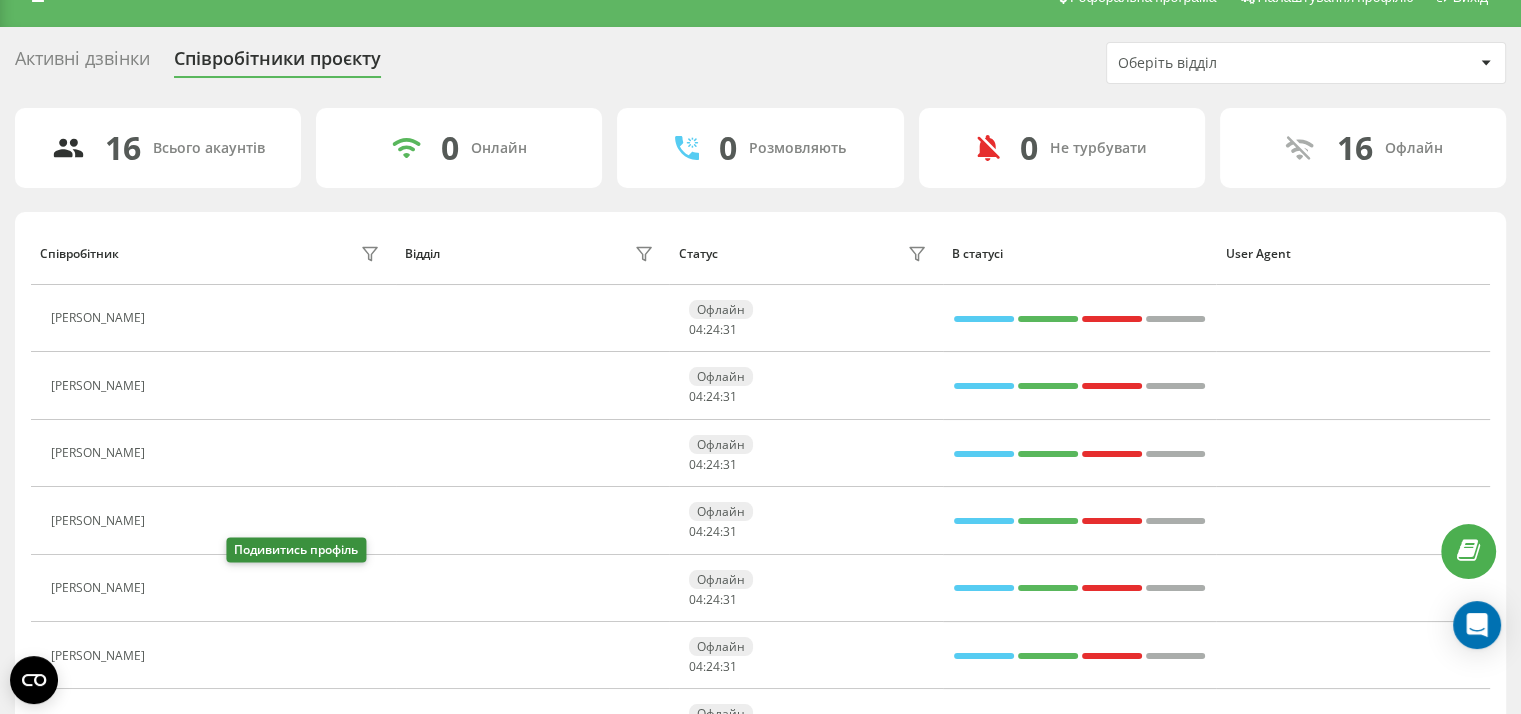 click 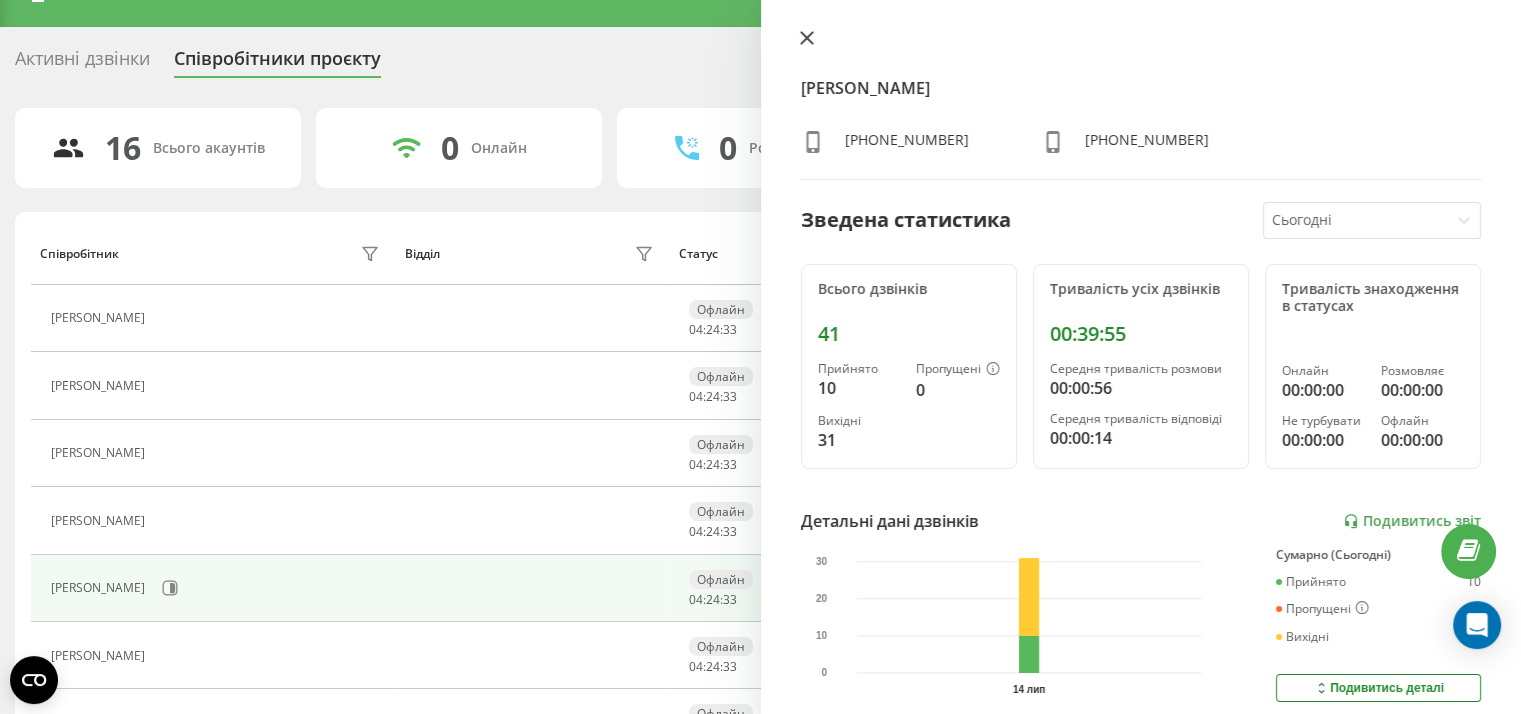 click 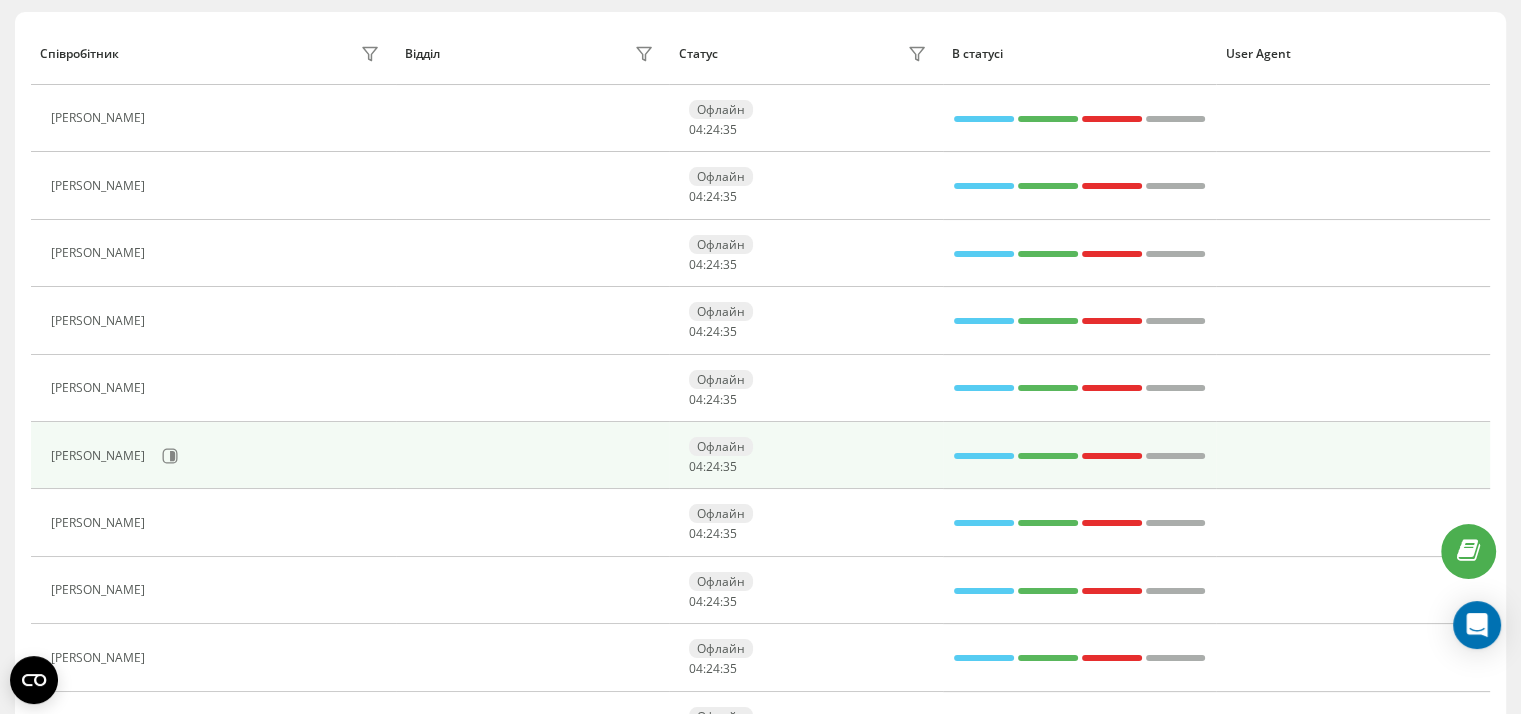 scroll, scrollTop: 235, scrollLeft: 0, axis: vertical 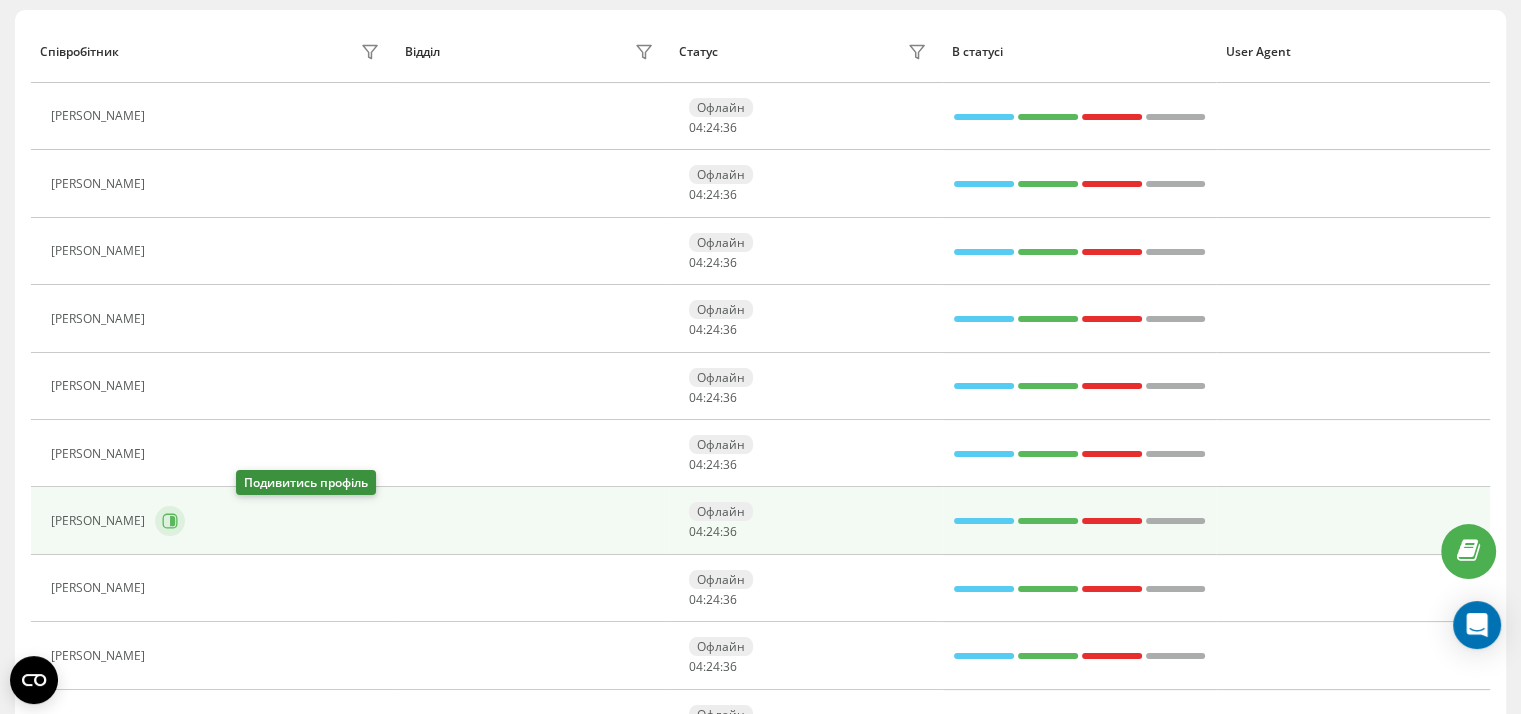 click 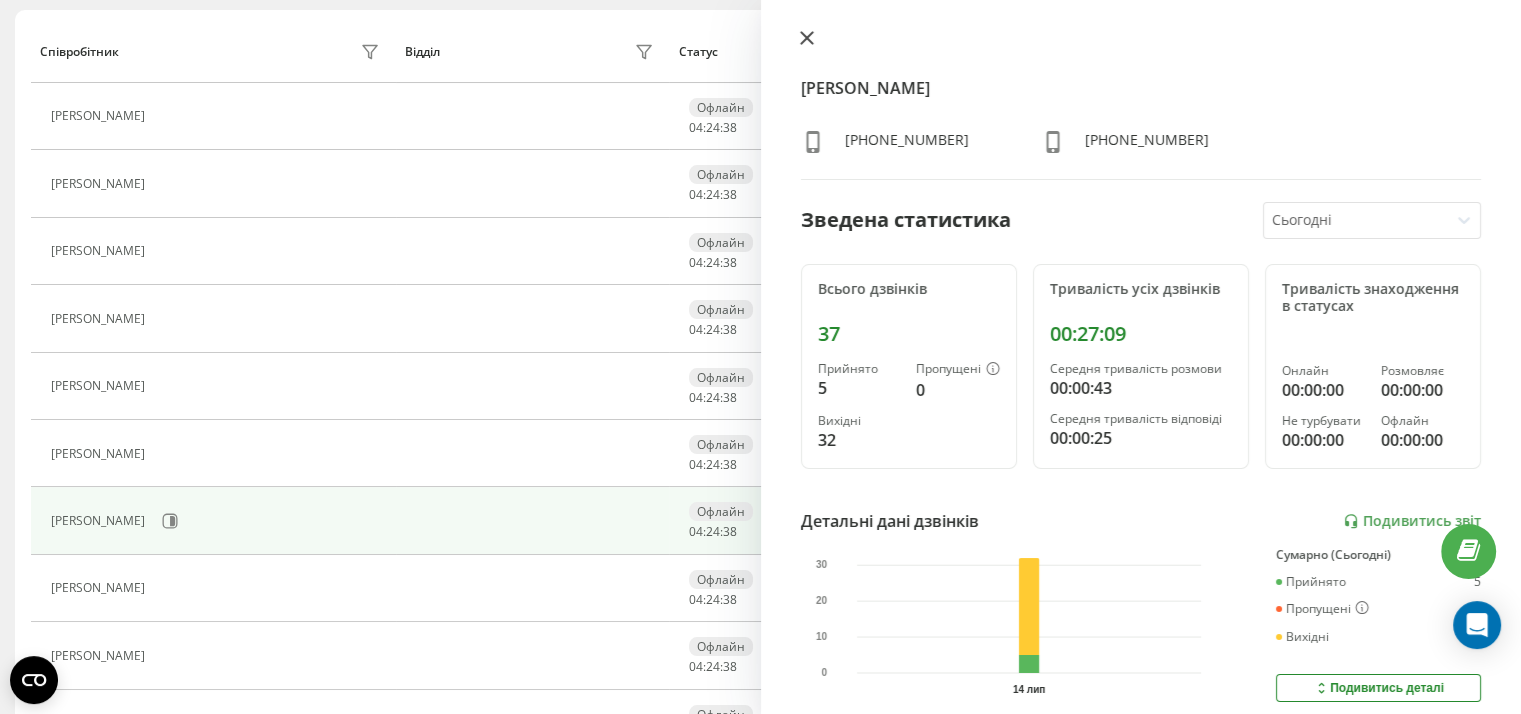 click 